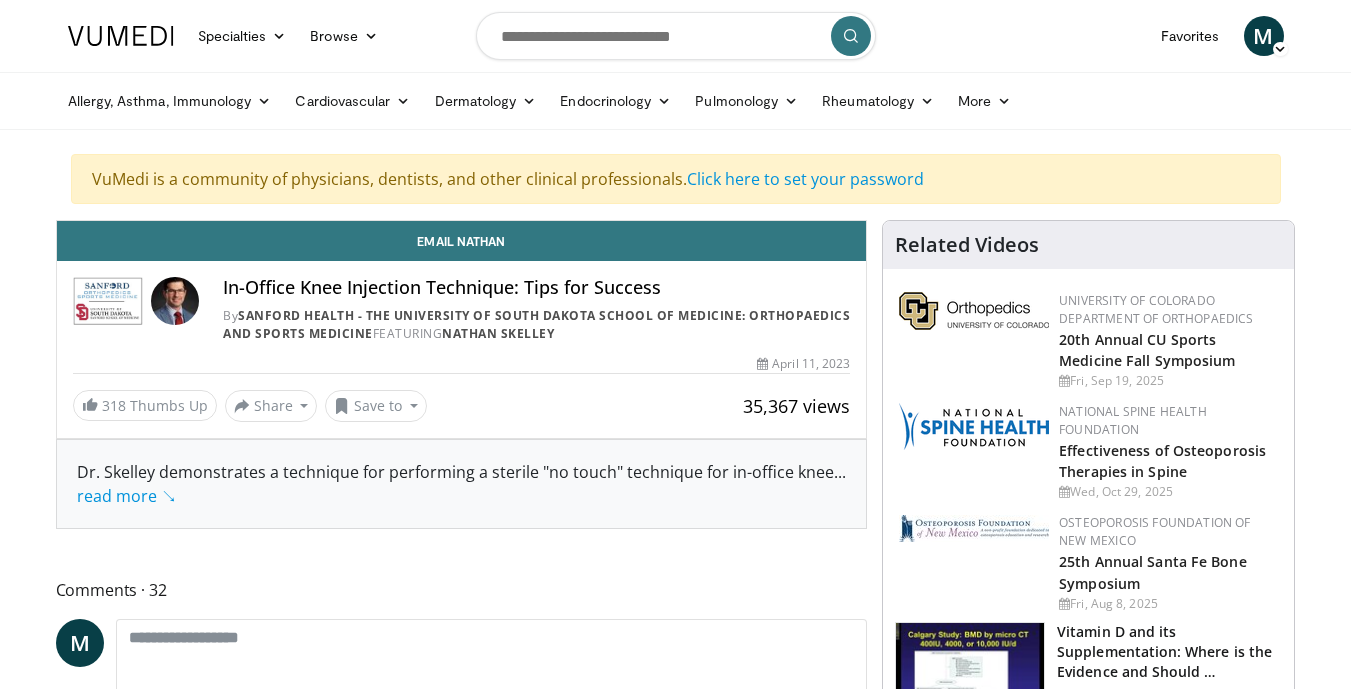 scroll, scrollTop: 0, scrollLeft: 0, axis: both 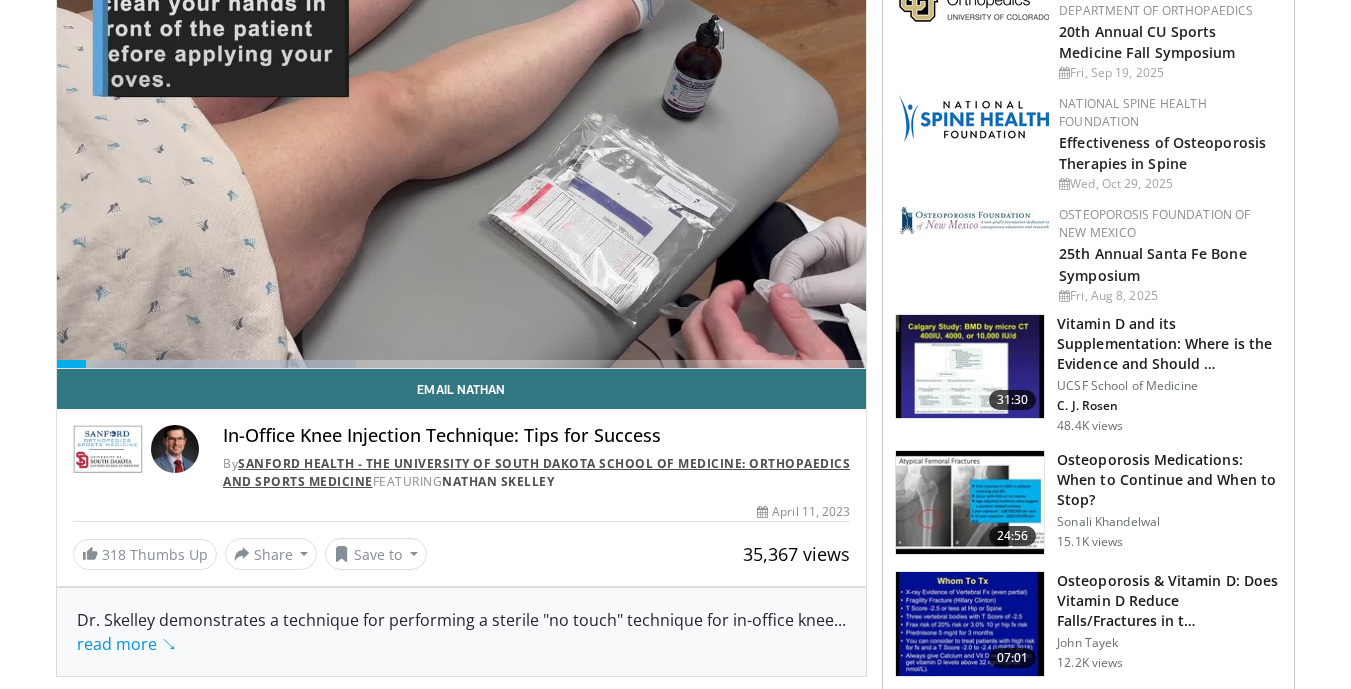 click on "Sanford Health - The University of South Dakota School of Medicine: Orthopaedics and Sports Medicine" at bounding box center (536, 472) 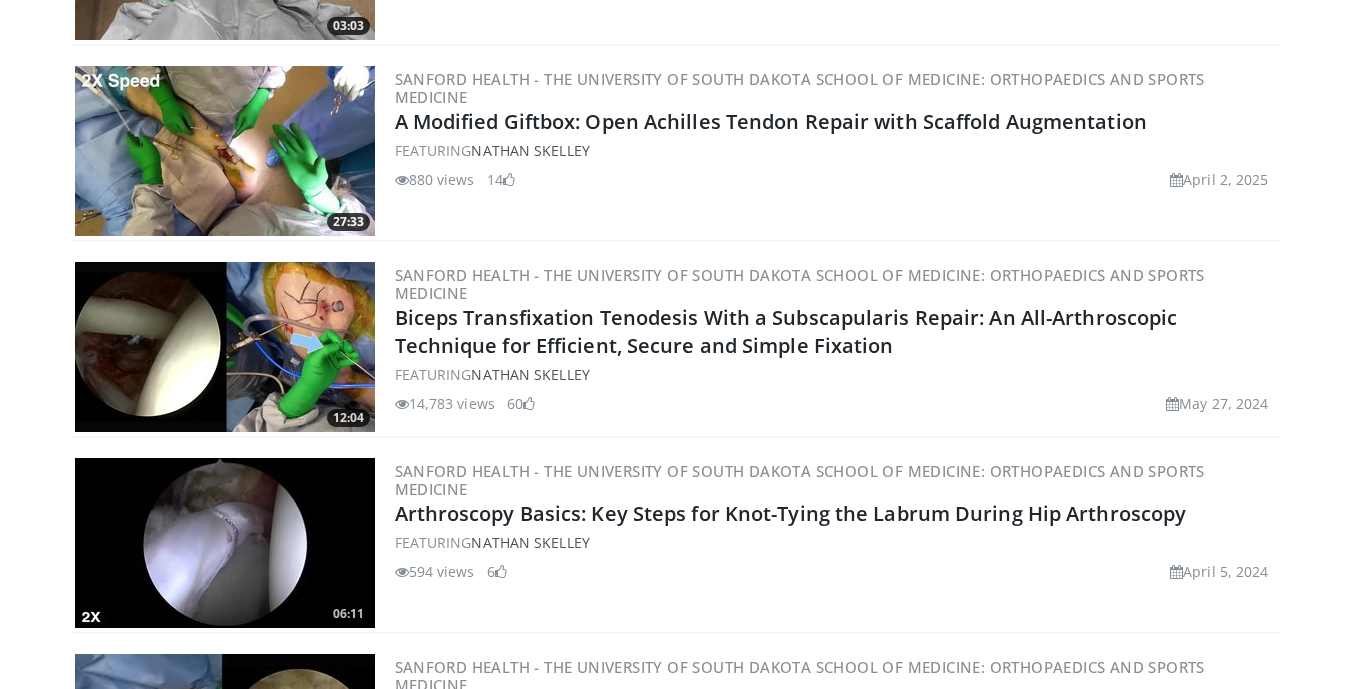 scroll, scrollTop: 1502, scrollLeft: 0, axis: vertical 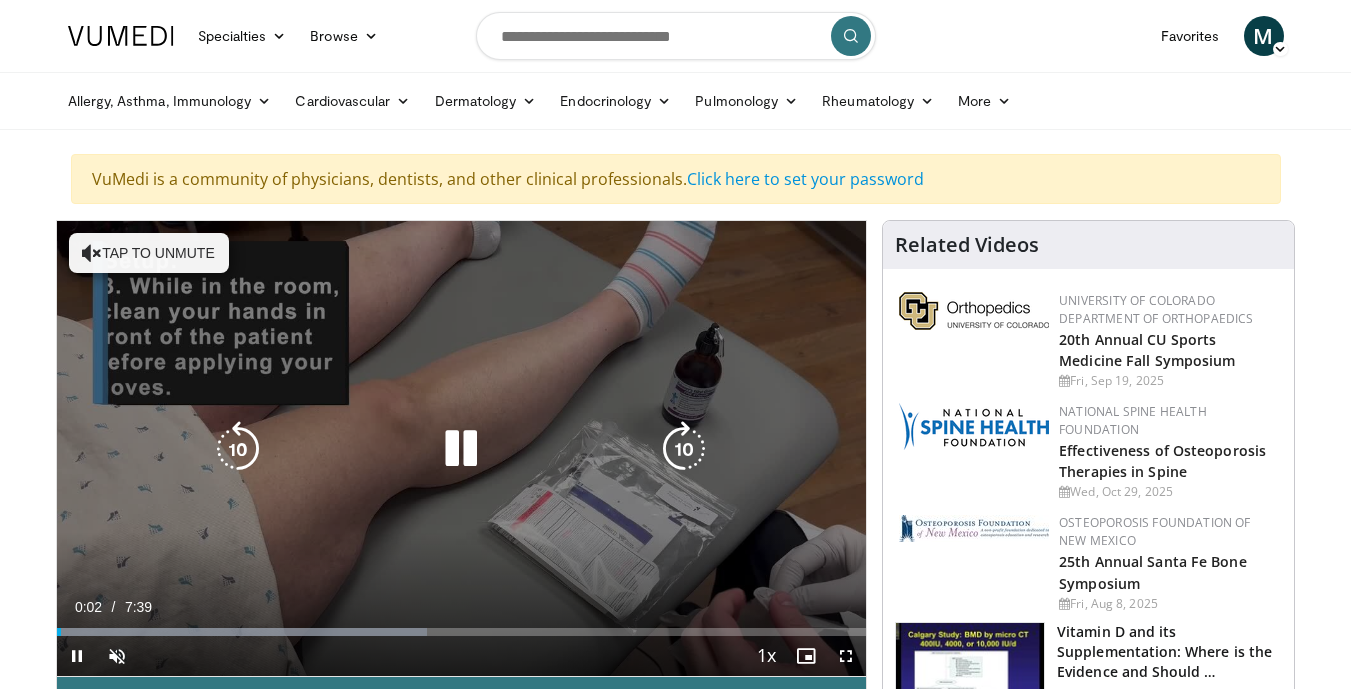 click at bounding box center [238, 449] 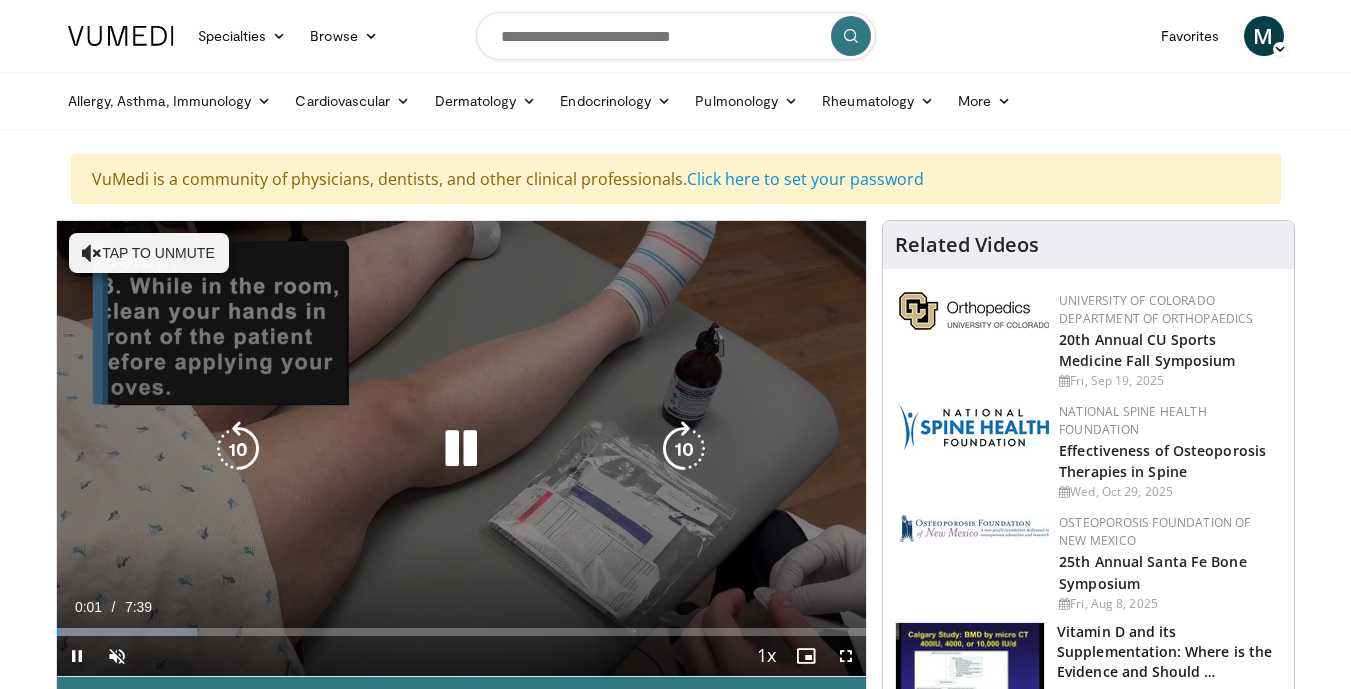 click at bounding box center [684, 449] 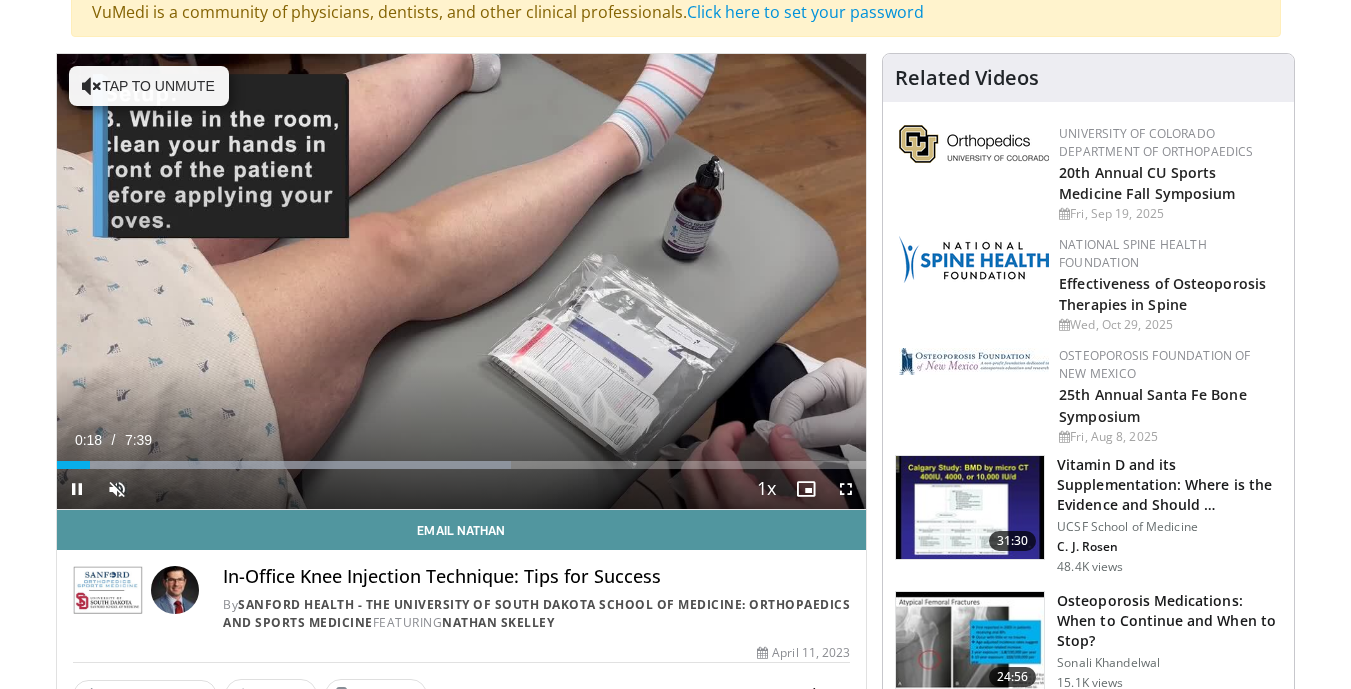 scroll, scrollTop: 231, scrollLeft: 0, axis: vertical 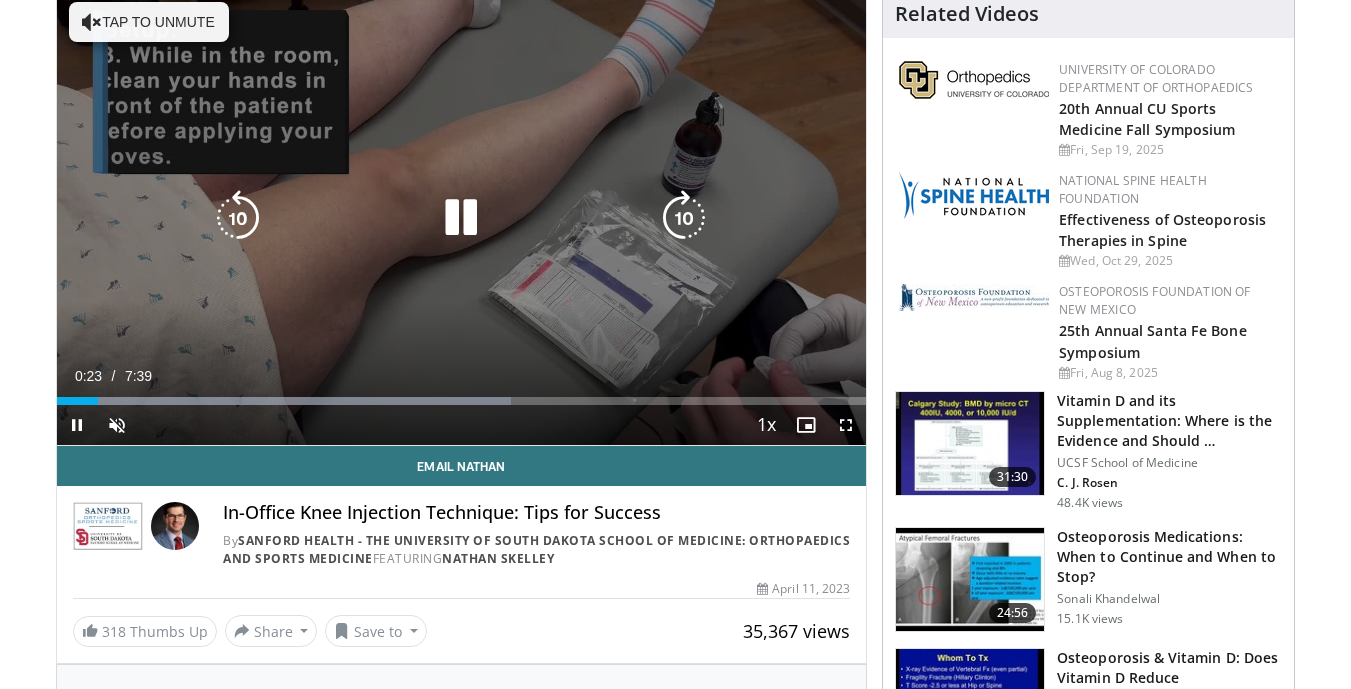 click at bounding box center (461, 218) 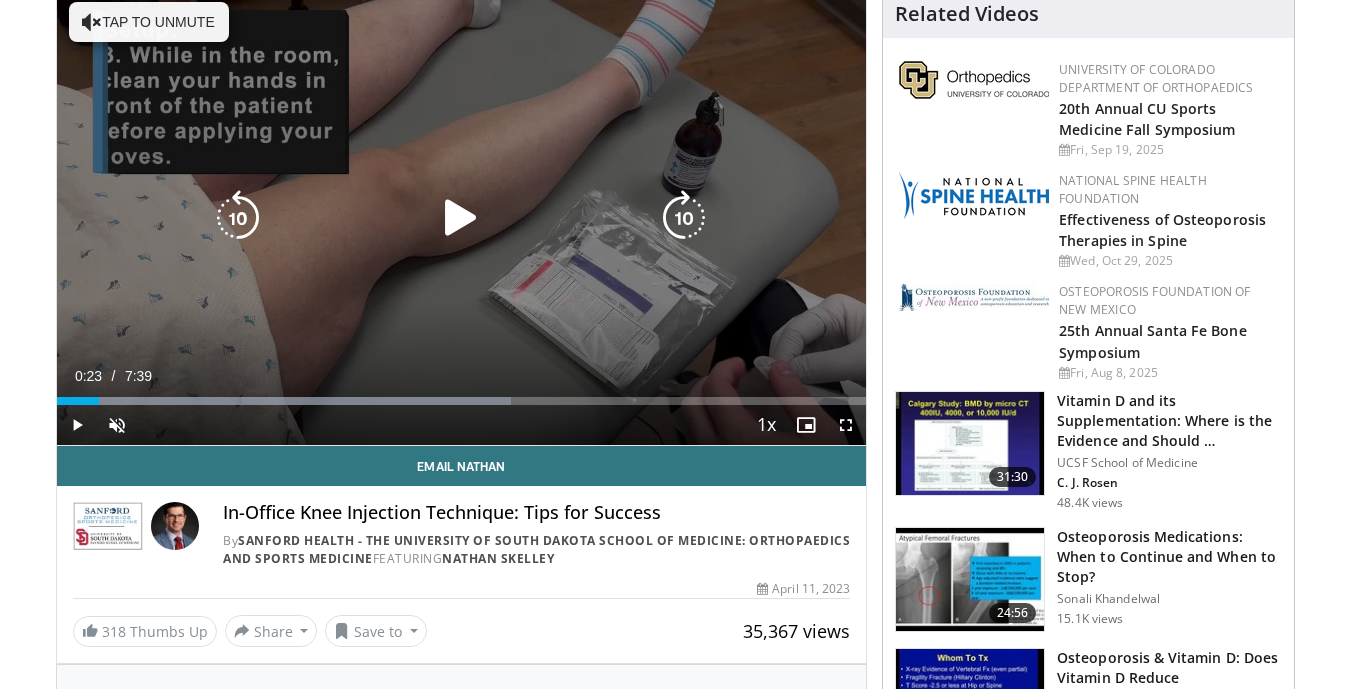 click on "10 seconds
Tap to unmute" at bounding box center (462, 217) 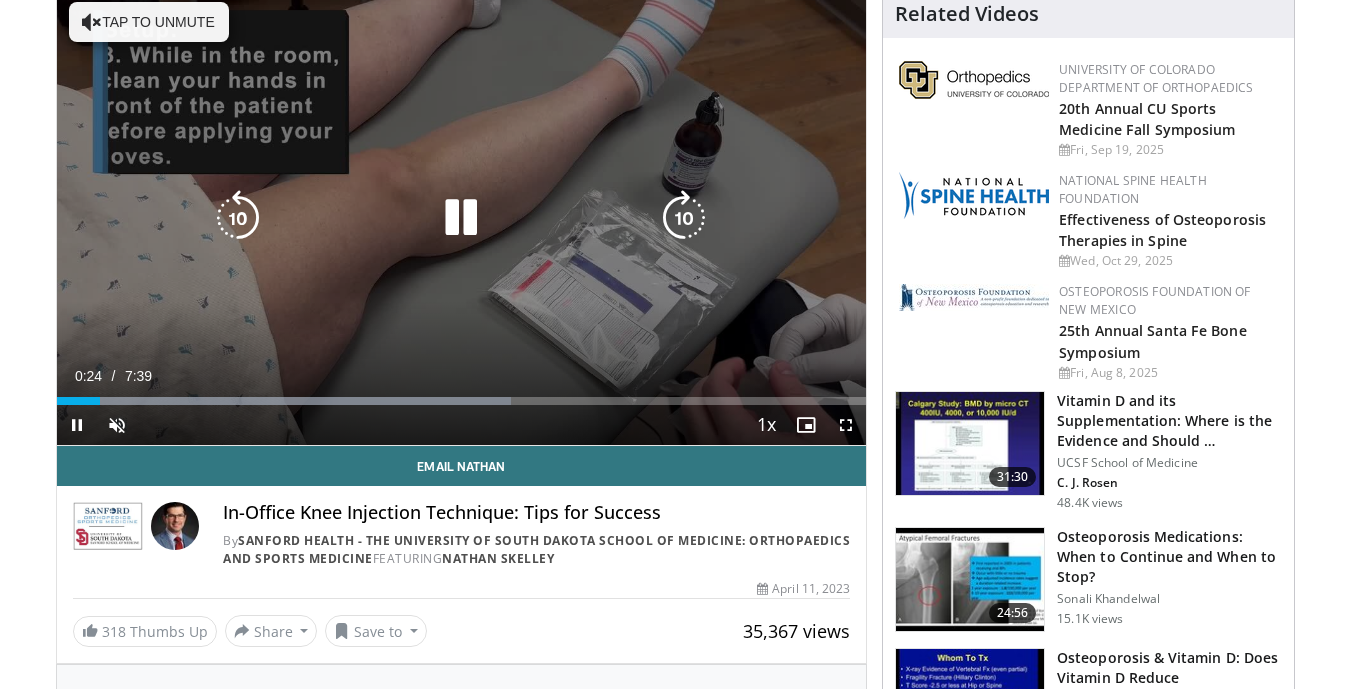click at bounding box center (238, 218) 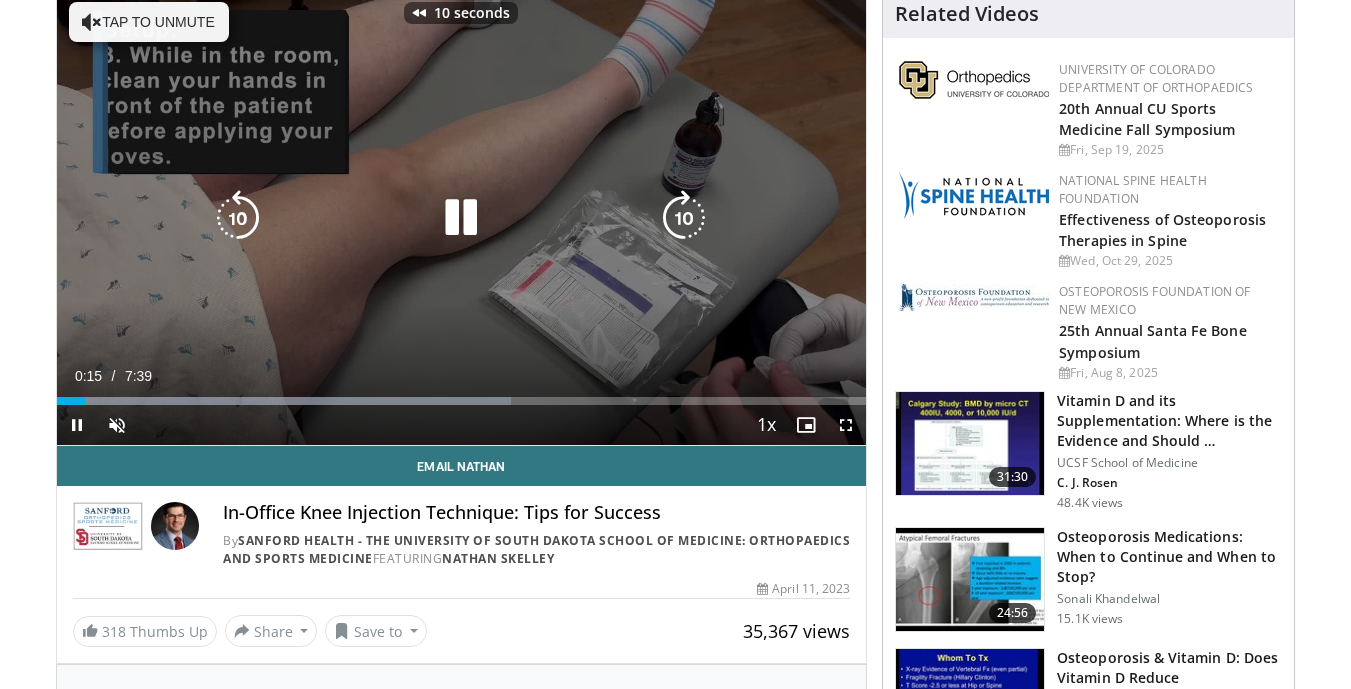 click at bounding box center [684, 218] 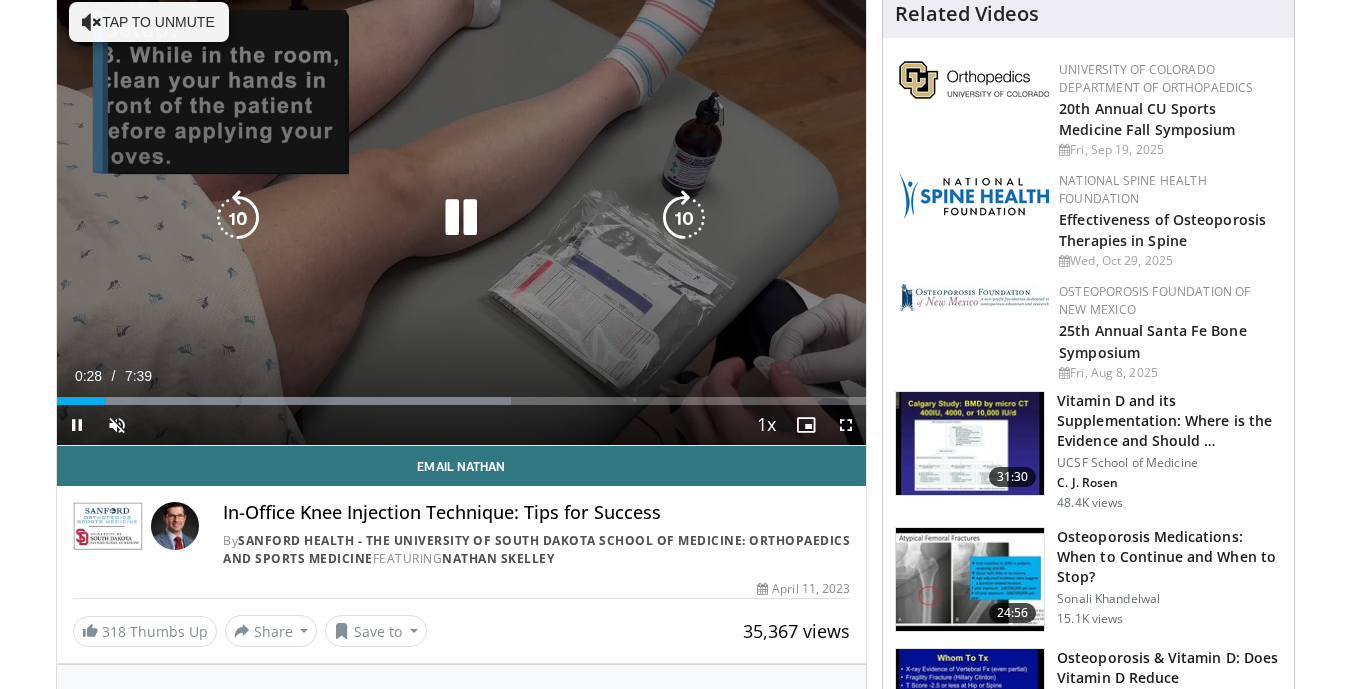 click on "10 seconds
Tap to unmute" at bounding box center [462, 217] 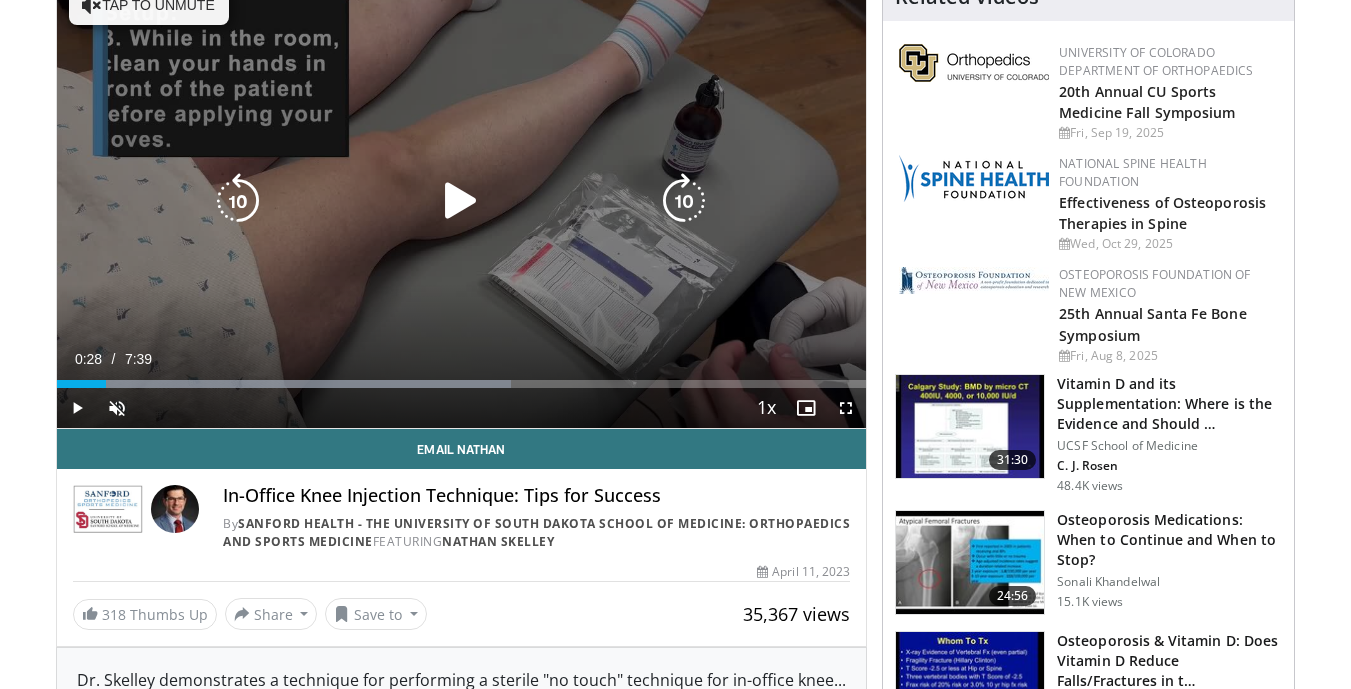 scroll, scrollTop: 273, scrollLeft: 0, axis: vertical 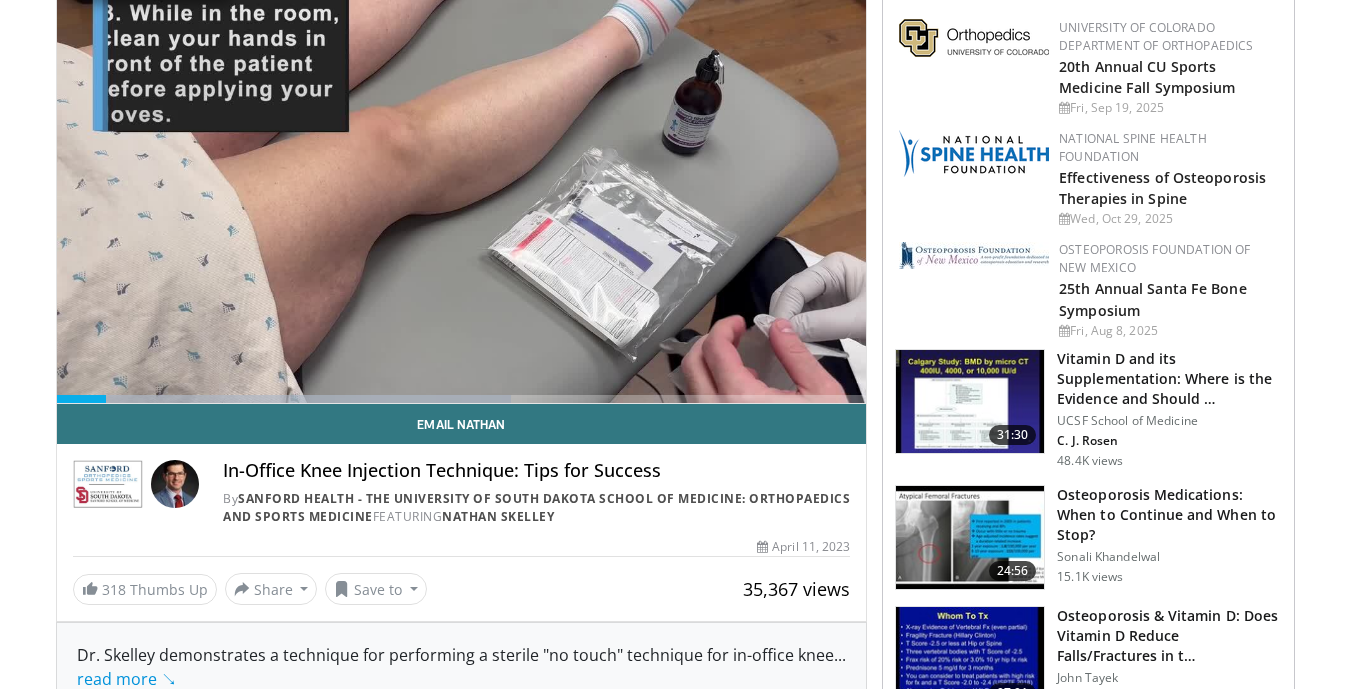 click on "In-Office Knee Injection Technique: Tips for Success
By
Sanford Health - The University of South Dakota School of Medicine: Orthopaedics and Sports Medicine
FEATURING
Nathan [LAST]" at bounding box center [536, 493] 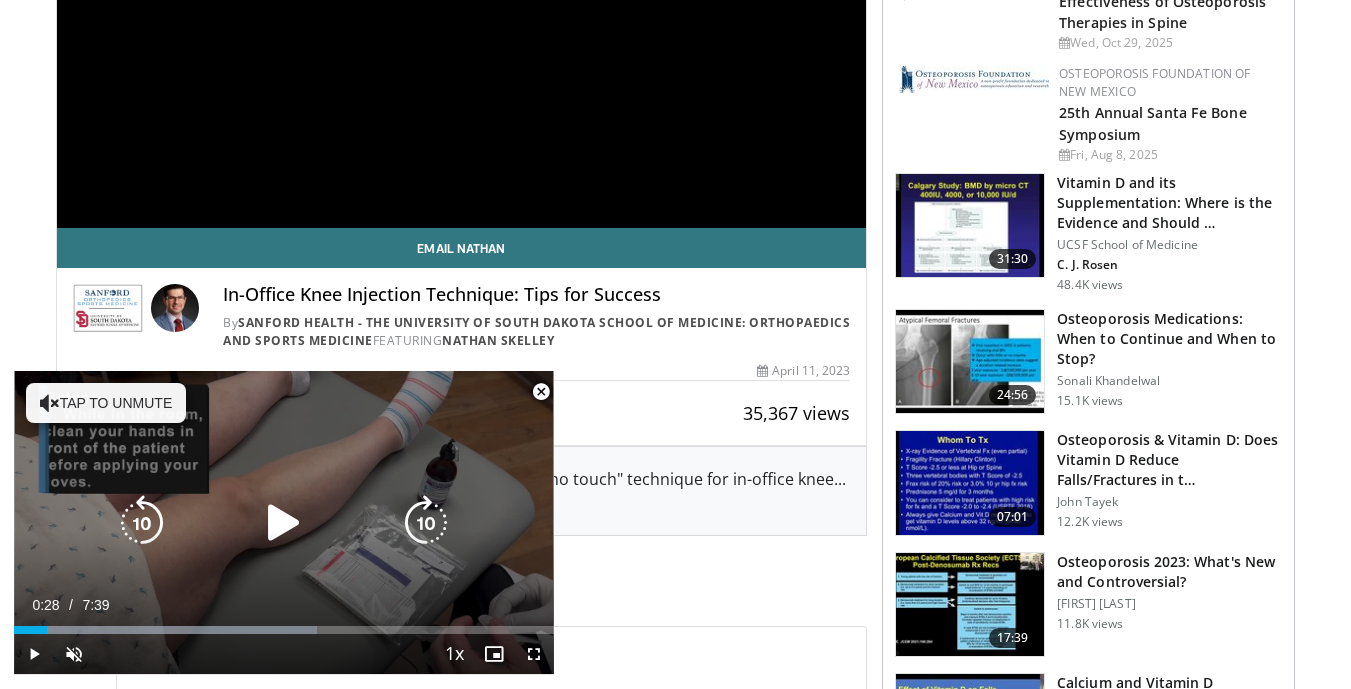 scroll, scrollTop: 475, scrollLeft: 0, axis: vertical 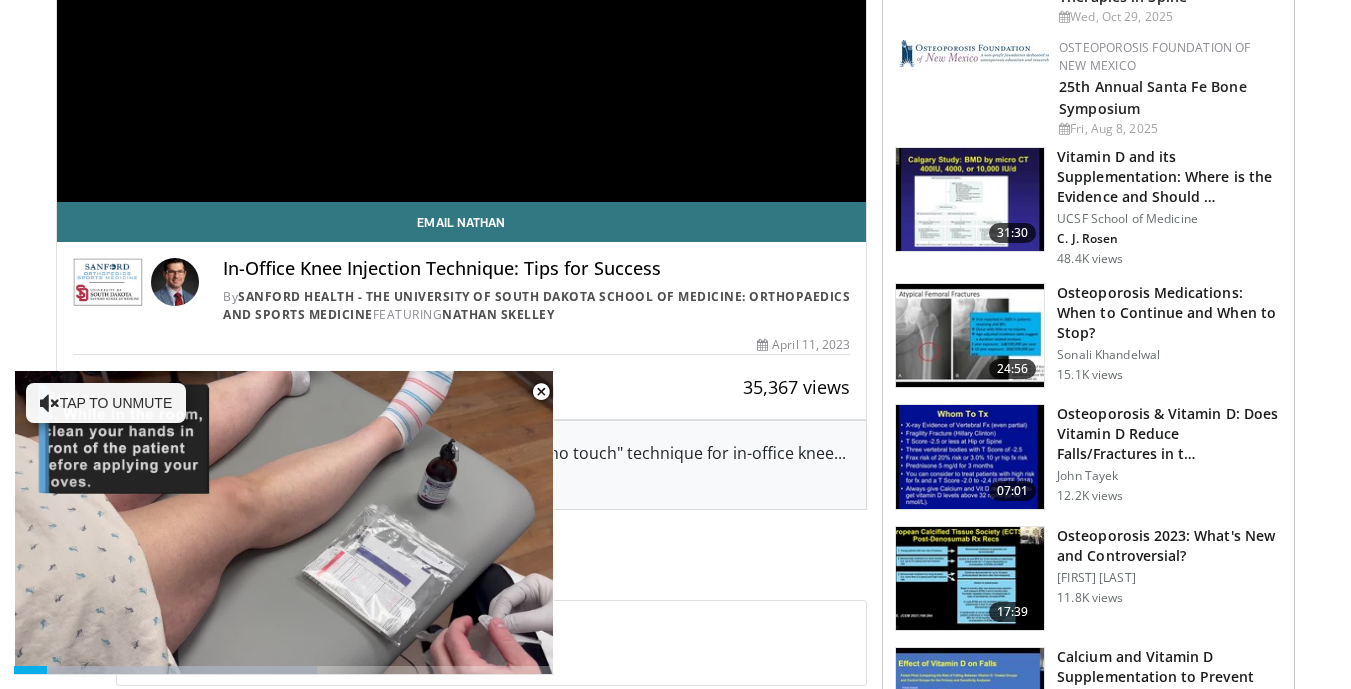 click on "Dr. [LAST] demonstrates a technique for performing a sterile "no touch" technique for in-office knee  ... read more ↘  injections. The rationale and steps for the procedure are described in this video. Thank you for your time and consideration of this video. ↖ read less" at bounding box center (462, 465) 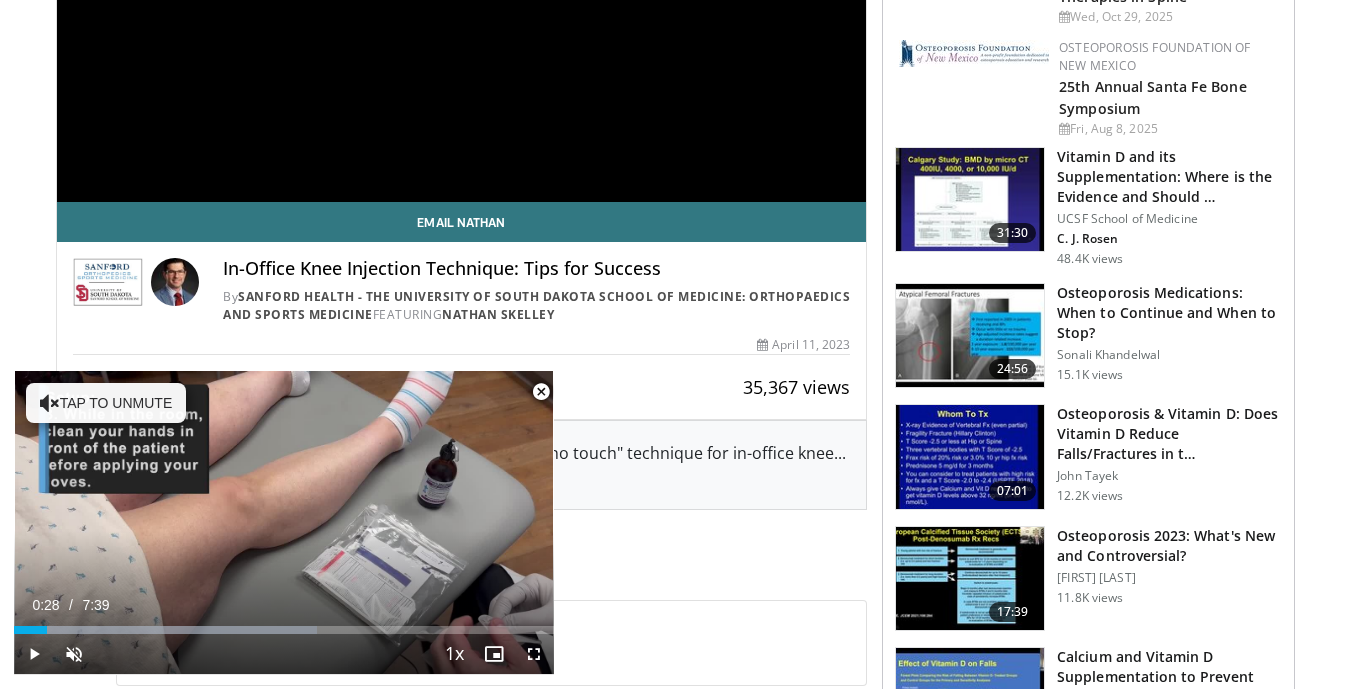 click at bounding box center [541, 392] 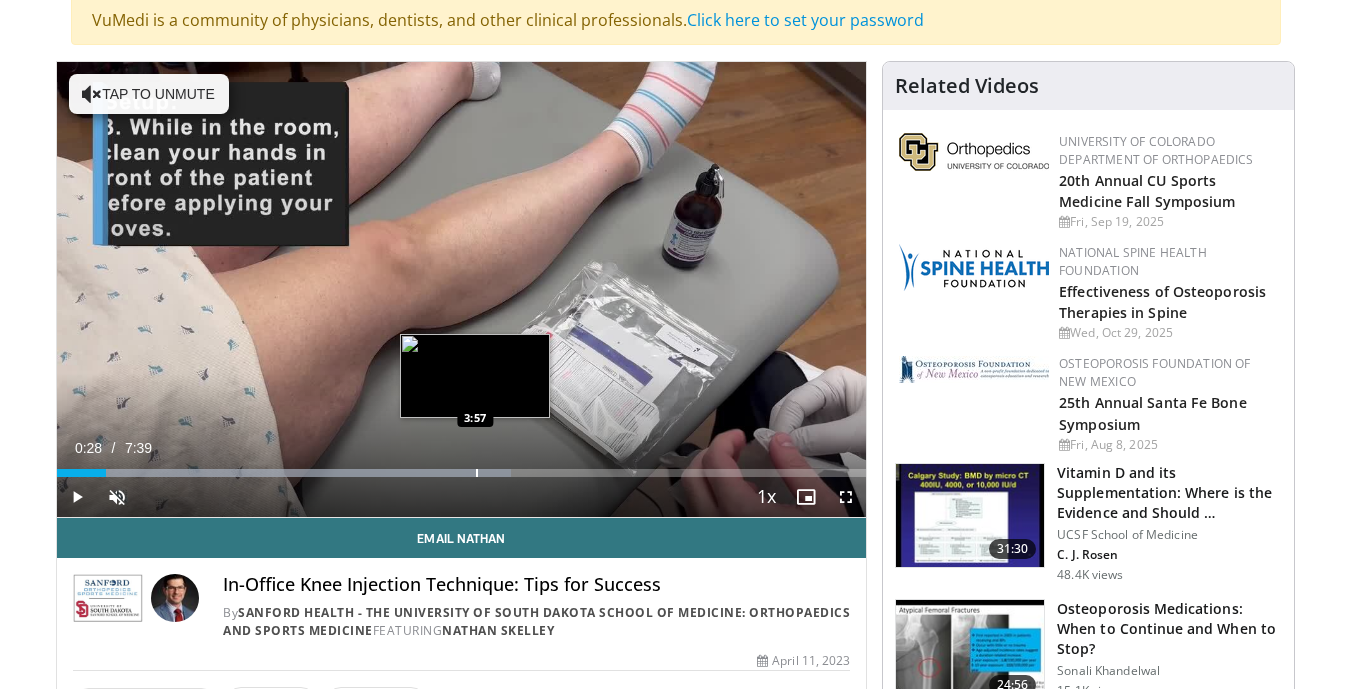 scroll, scrollTop: 155, scrollLeft: 0, axis: vertical 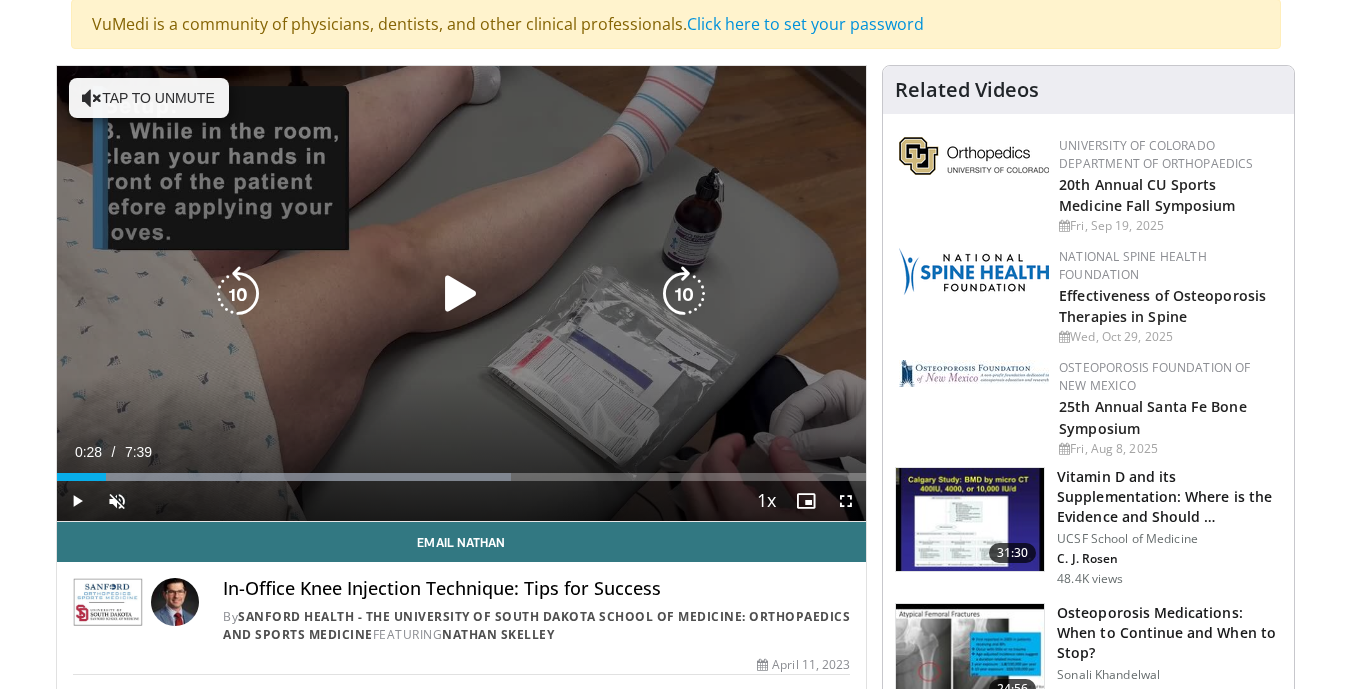 click at bounding box center (461, 294) 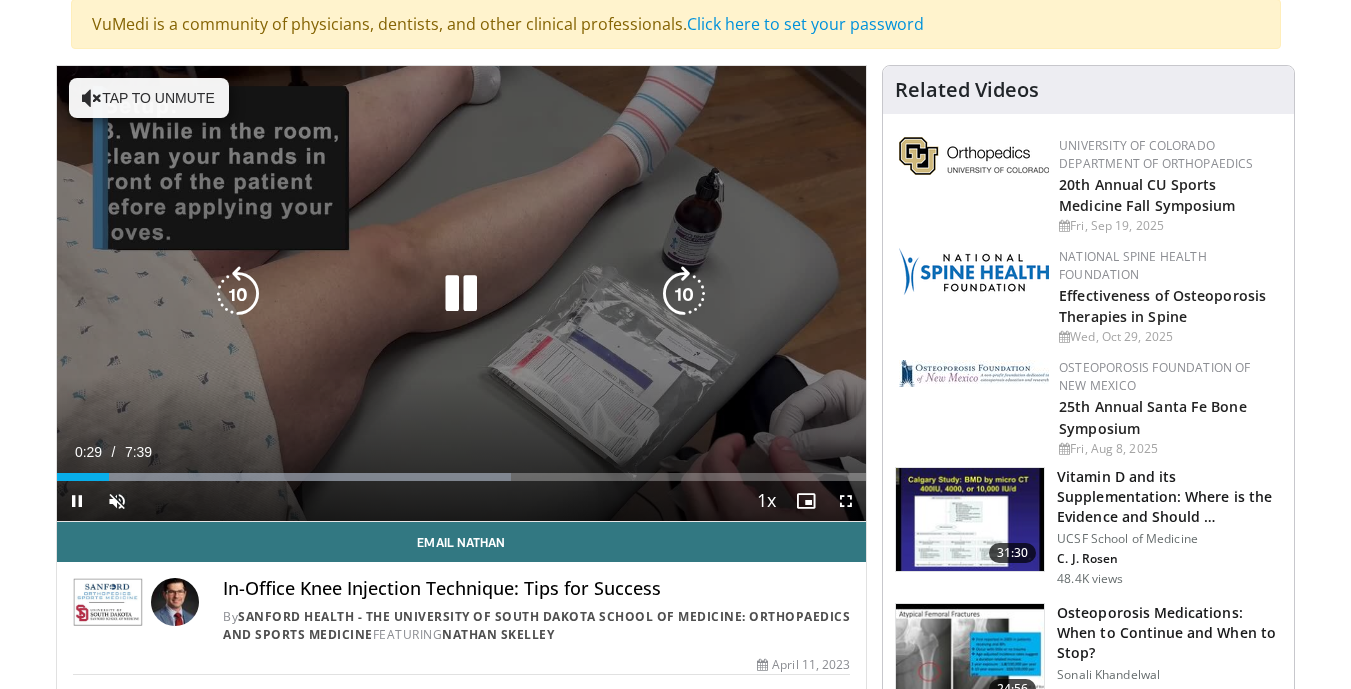 click at bounding box center [461, 294] 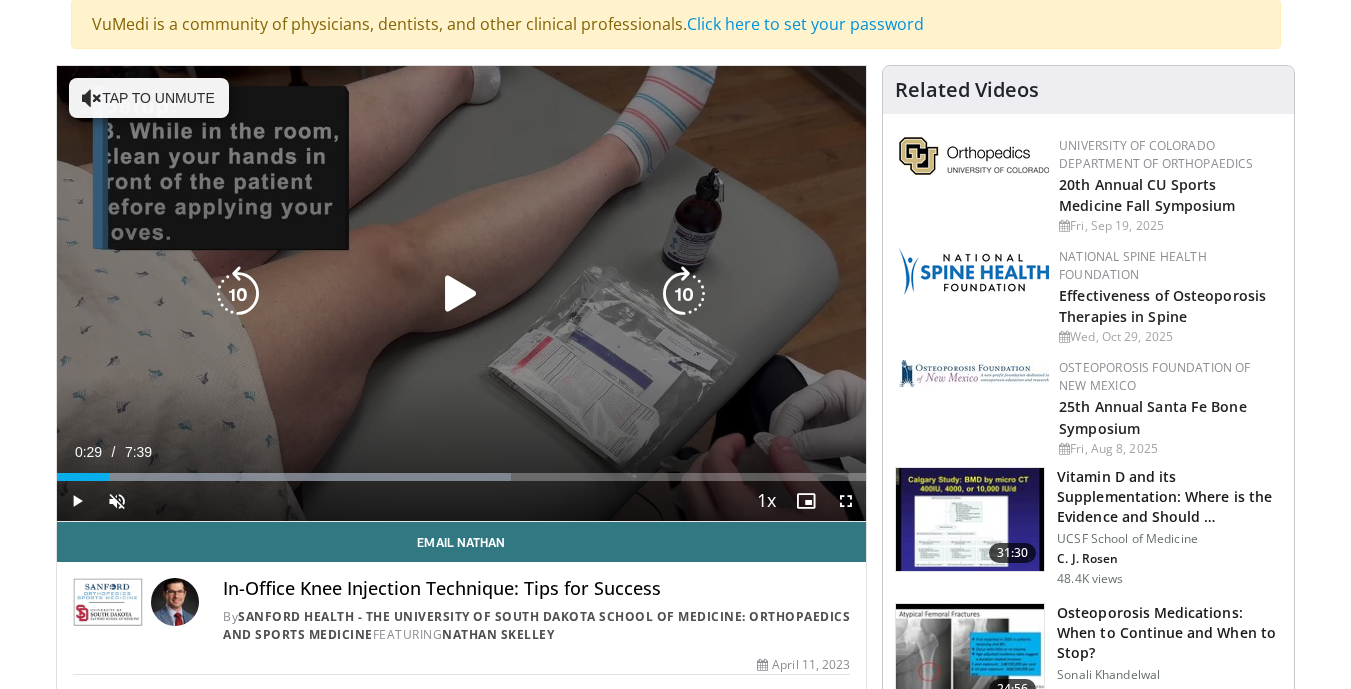 click at bounding box center [684, 294] 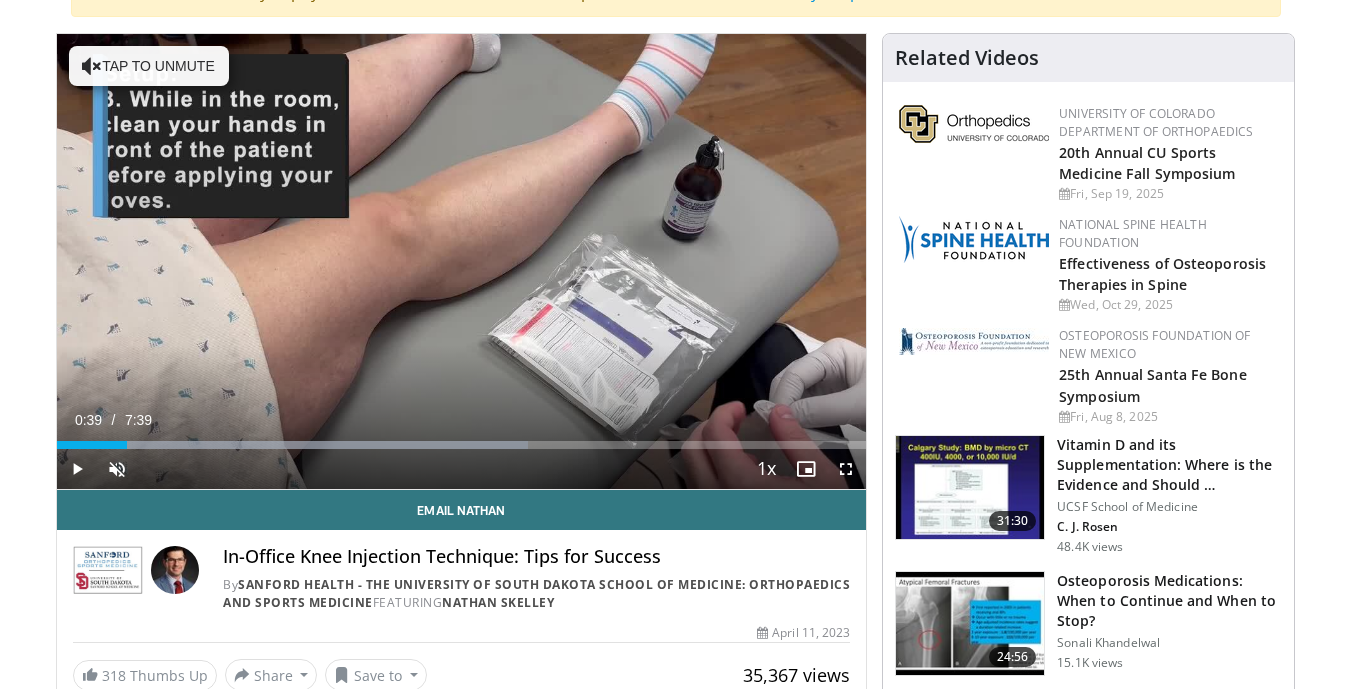 scroll, scrollTop: 370, scrollLeft: 0, axis: vertical 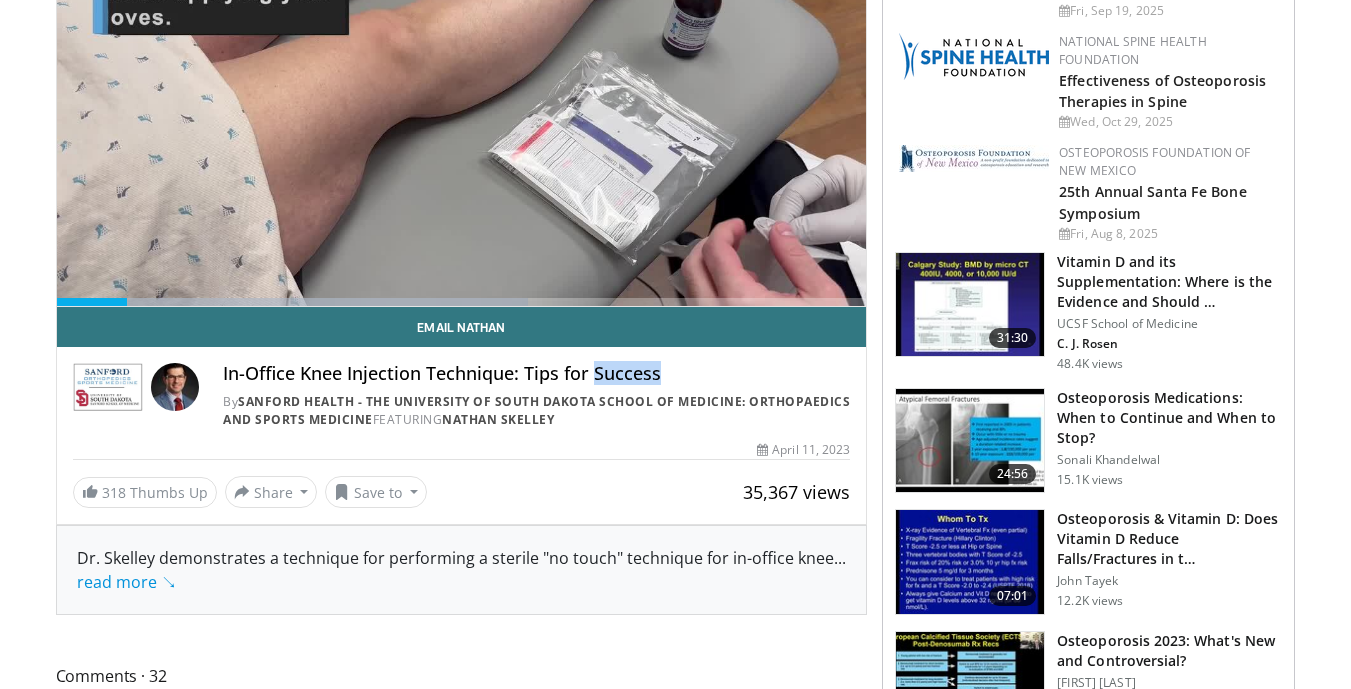 click on "In-Office Knee Injection Technique: Tips for Success
By
Sanford Health - The University of South Dakota School of Medicine: Orthopaedics and Sports Medicine
FEATURING
Nathan [LAST]" at bounding box center (536, 396) 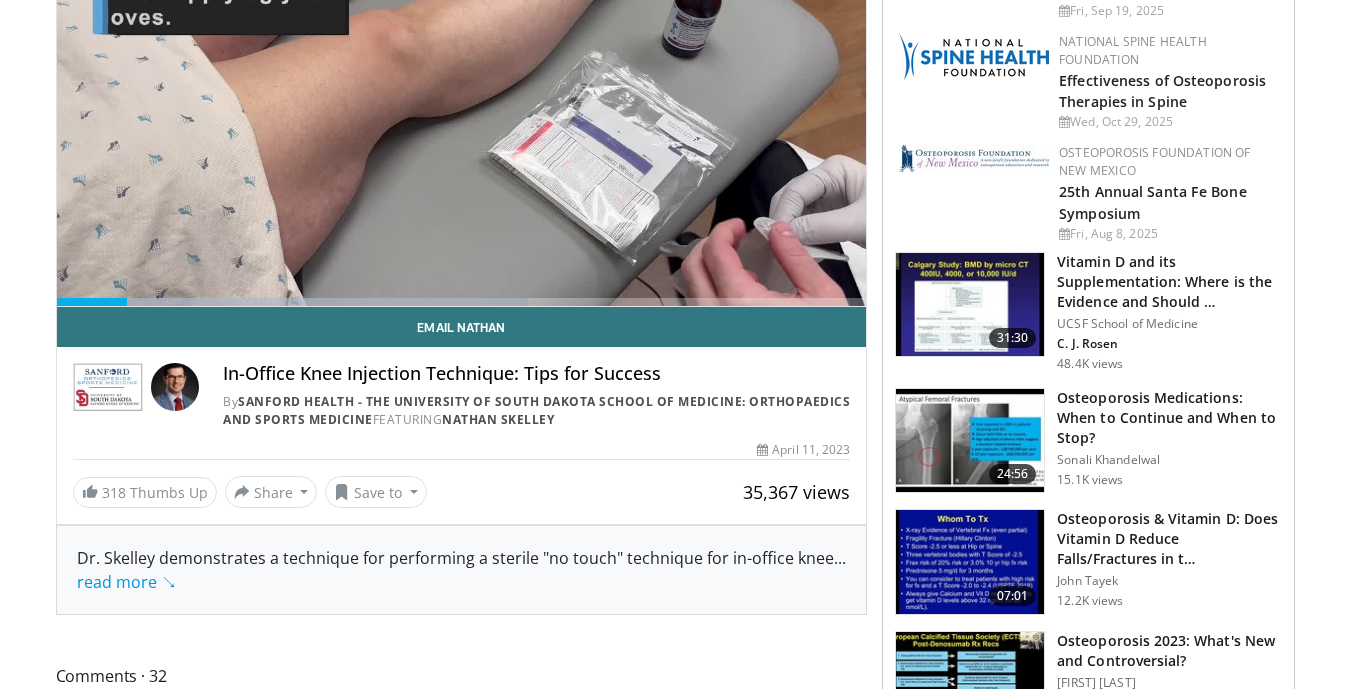 click on "April 11, 2023" at bounding box center (803, 450) 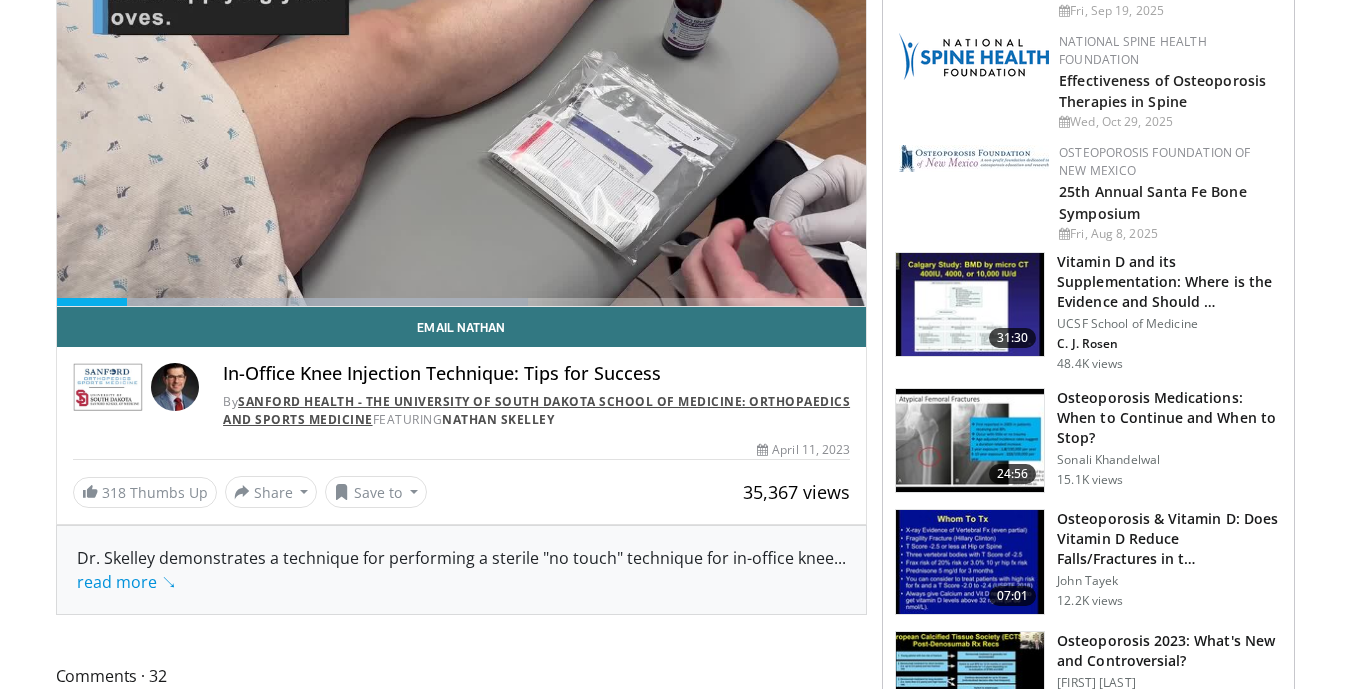 click on "Sanford Health - The University of South Dakota School of Medicine: Orthopaedics and Sports Medicine" at bounding box center [536, 410] 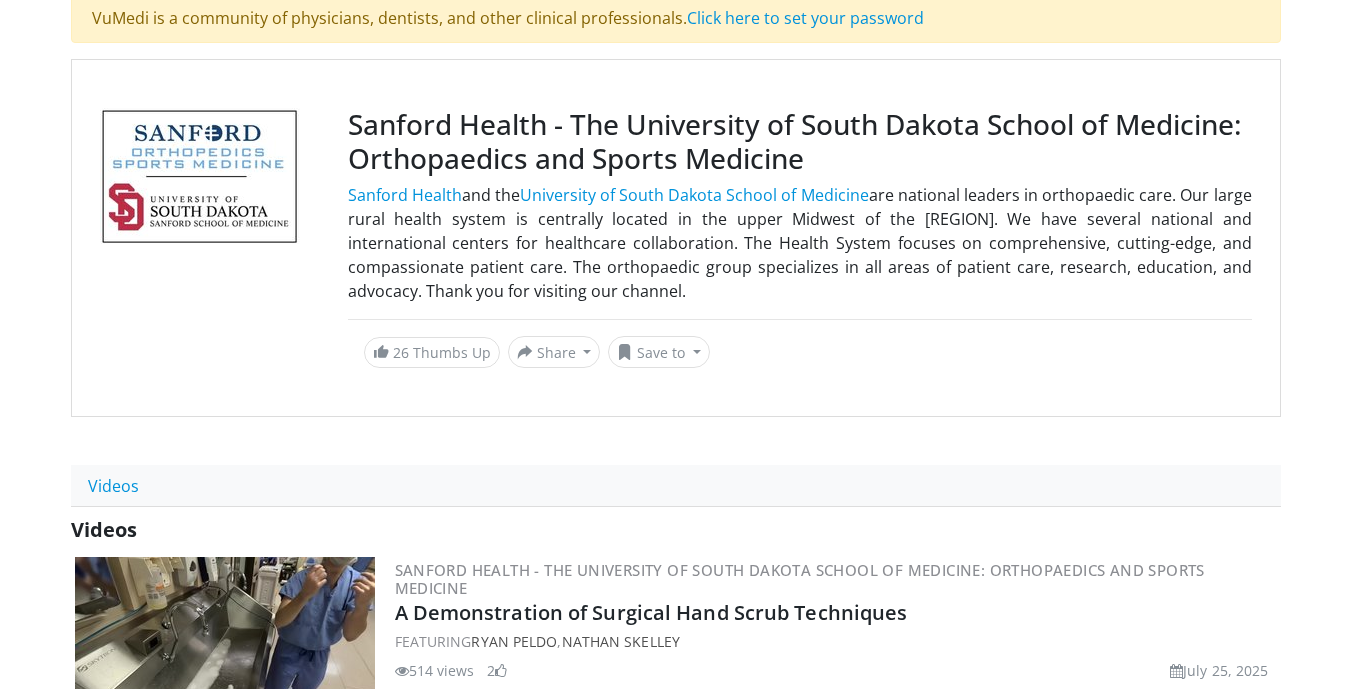 scroll, scrollTop: 0, scrollLeft: 0, axis: both 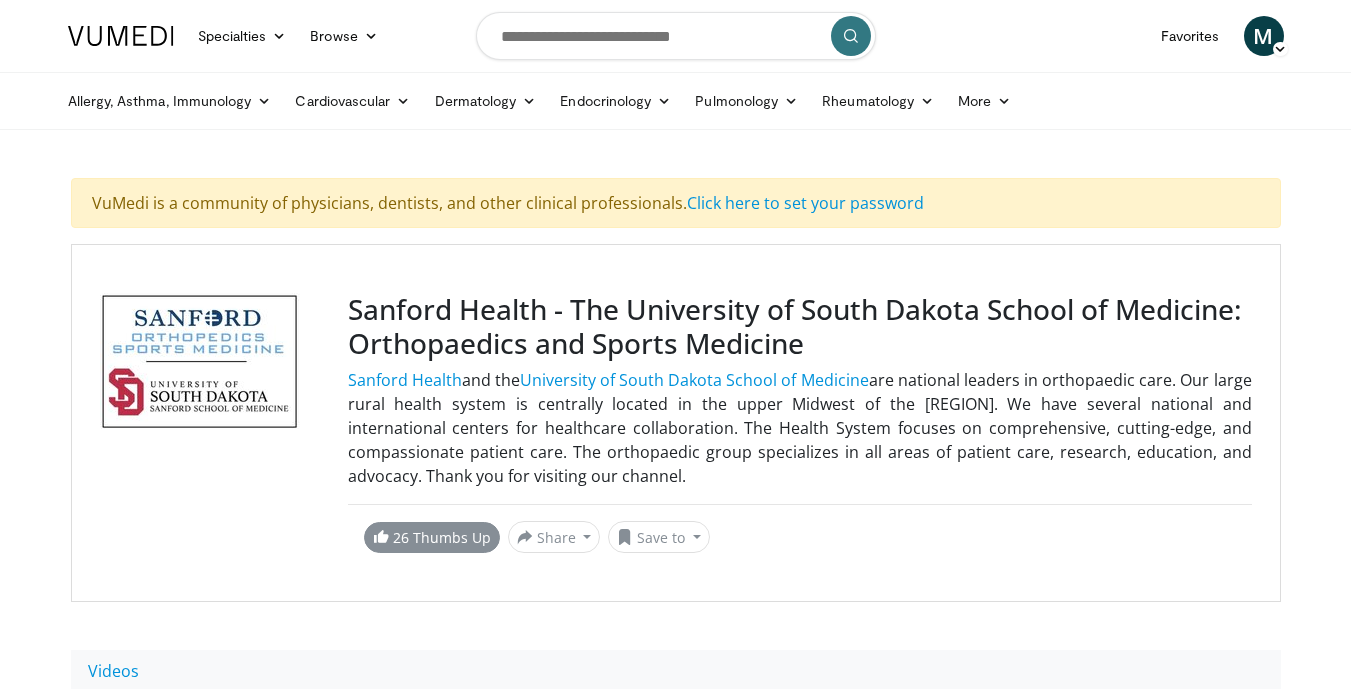 click on "26
Thumbs Up" at bounding box center [432, 537] 